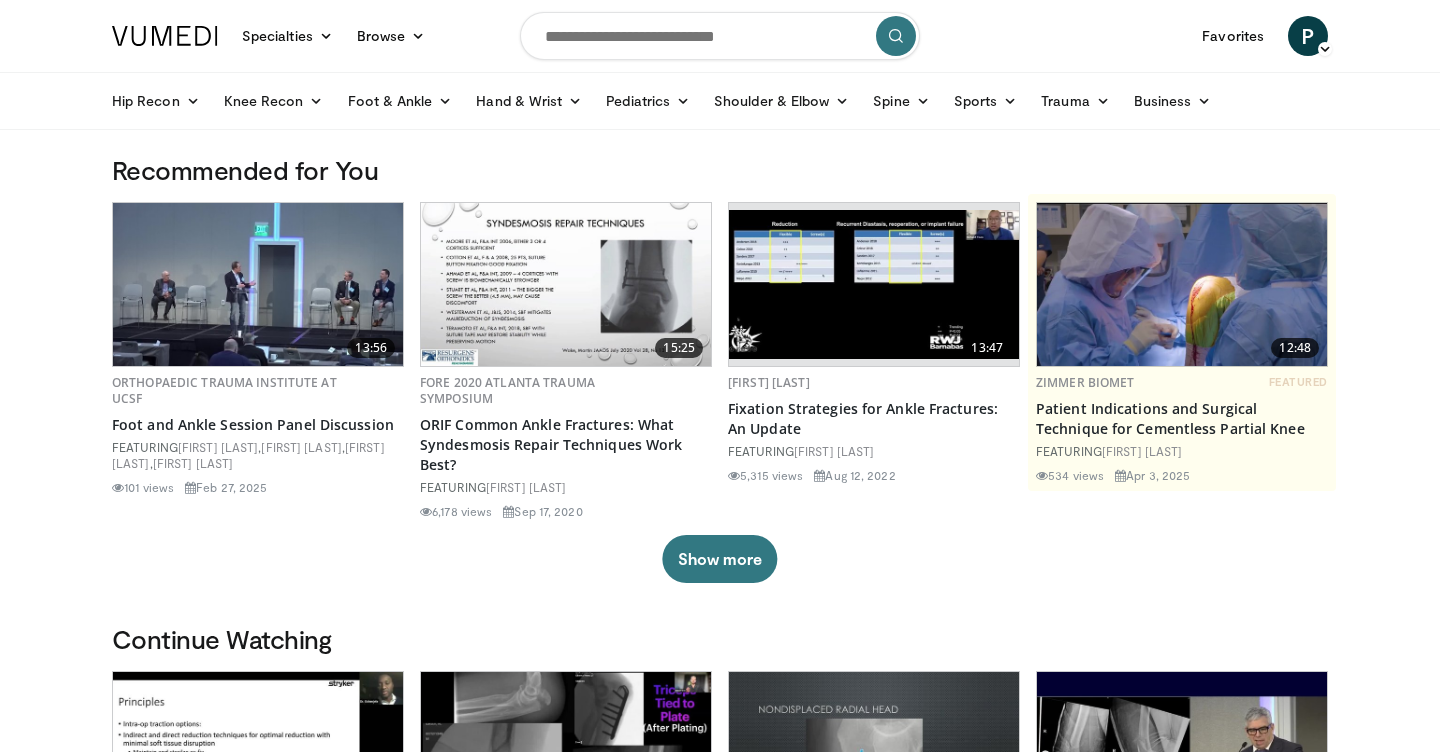 scroll, scrollTop: 0, scrollLeft: 0, axis: both 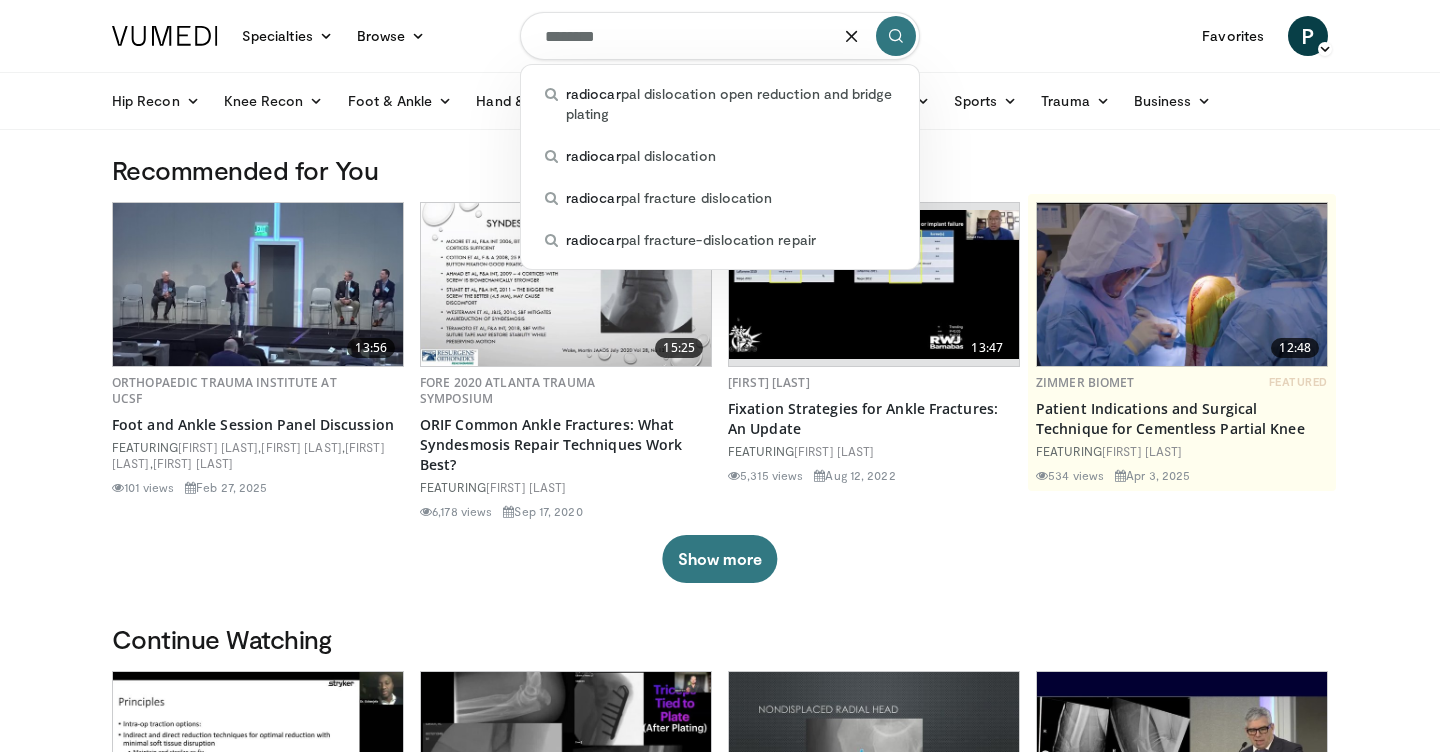 type on "*******" 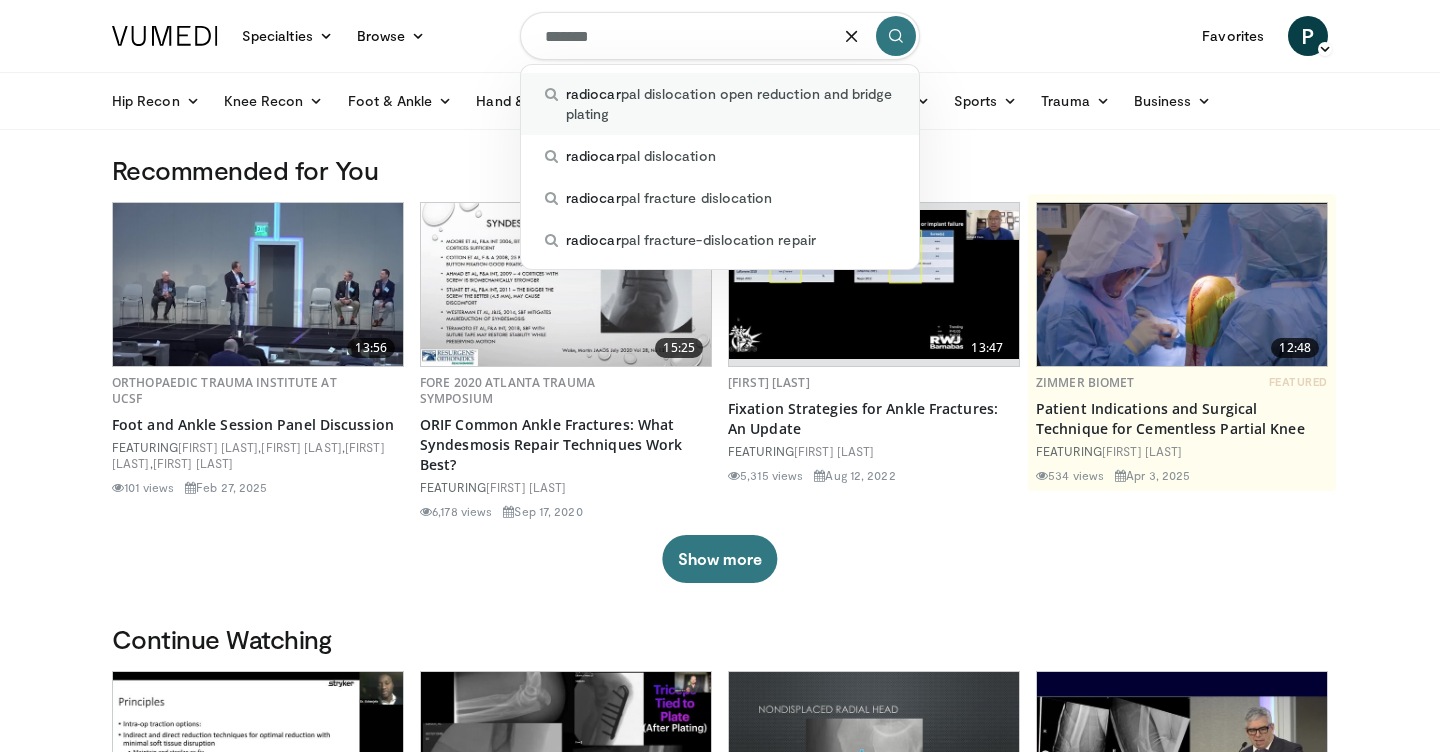 drag, startPoint x: 613, startPoint y: 58, endPoint x: 640, endPoint y: 92, distance: 43.416588 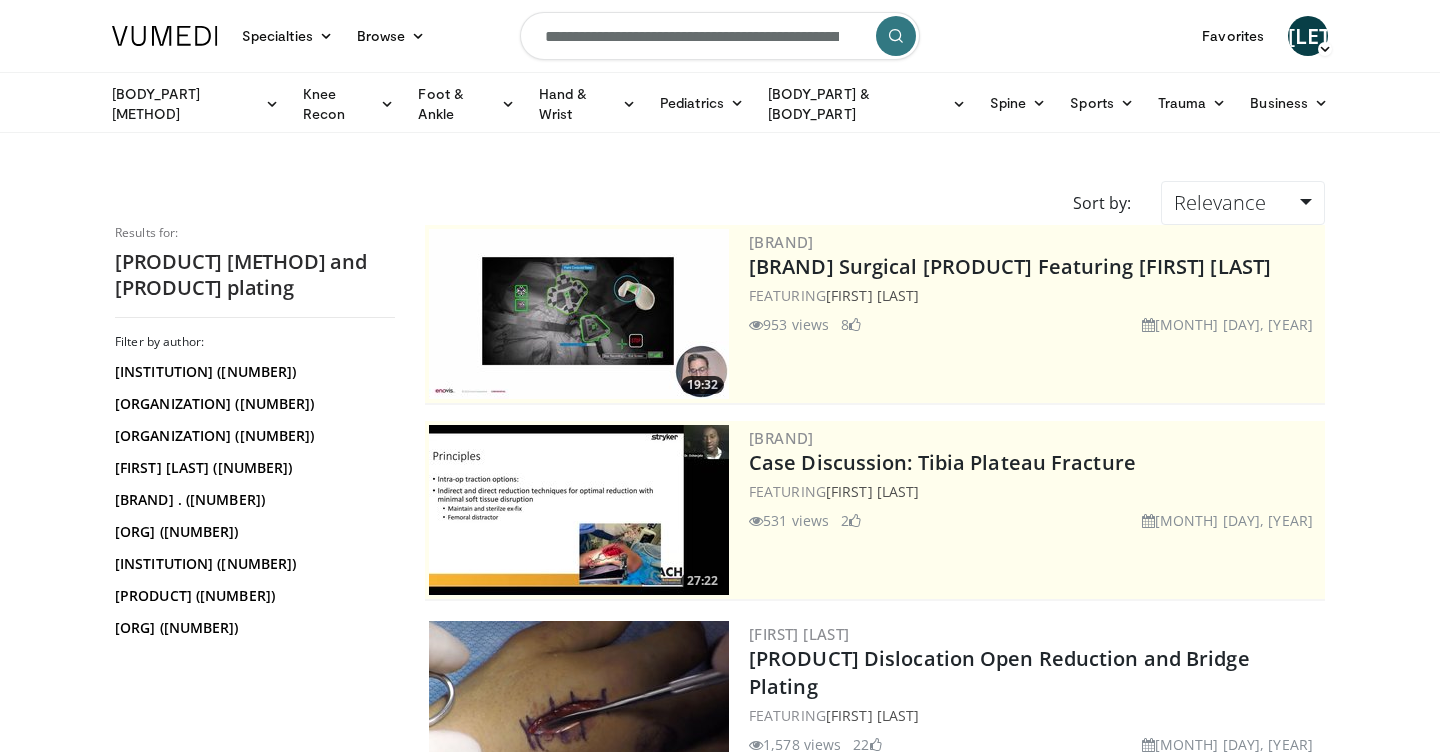 scroll, scrollTop: 0, scrollLeft: 0, axis: both 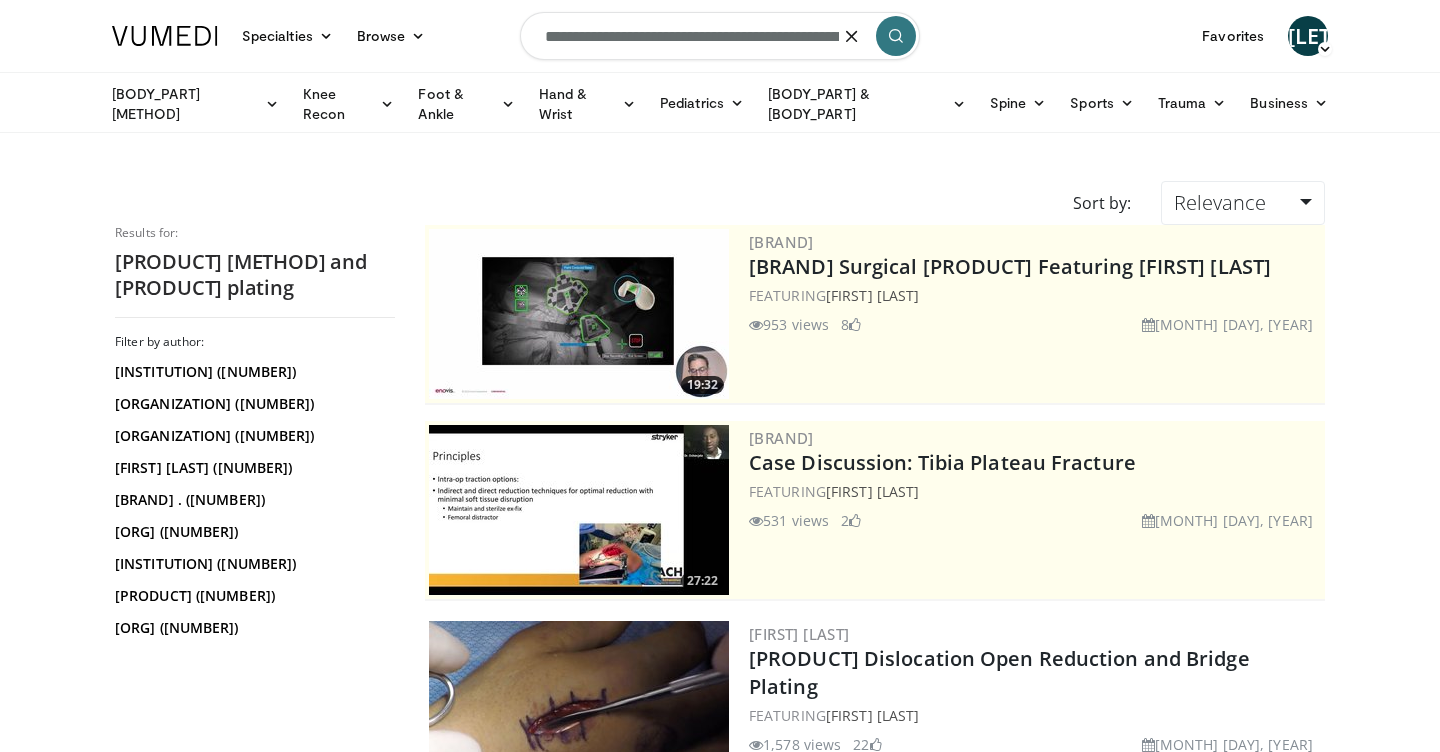 click at bounding box center (896, 36) 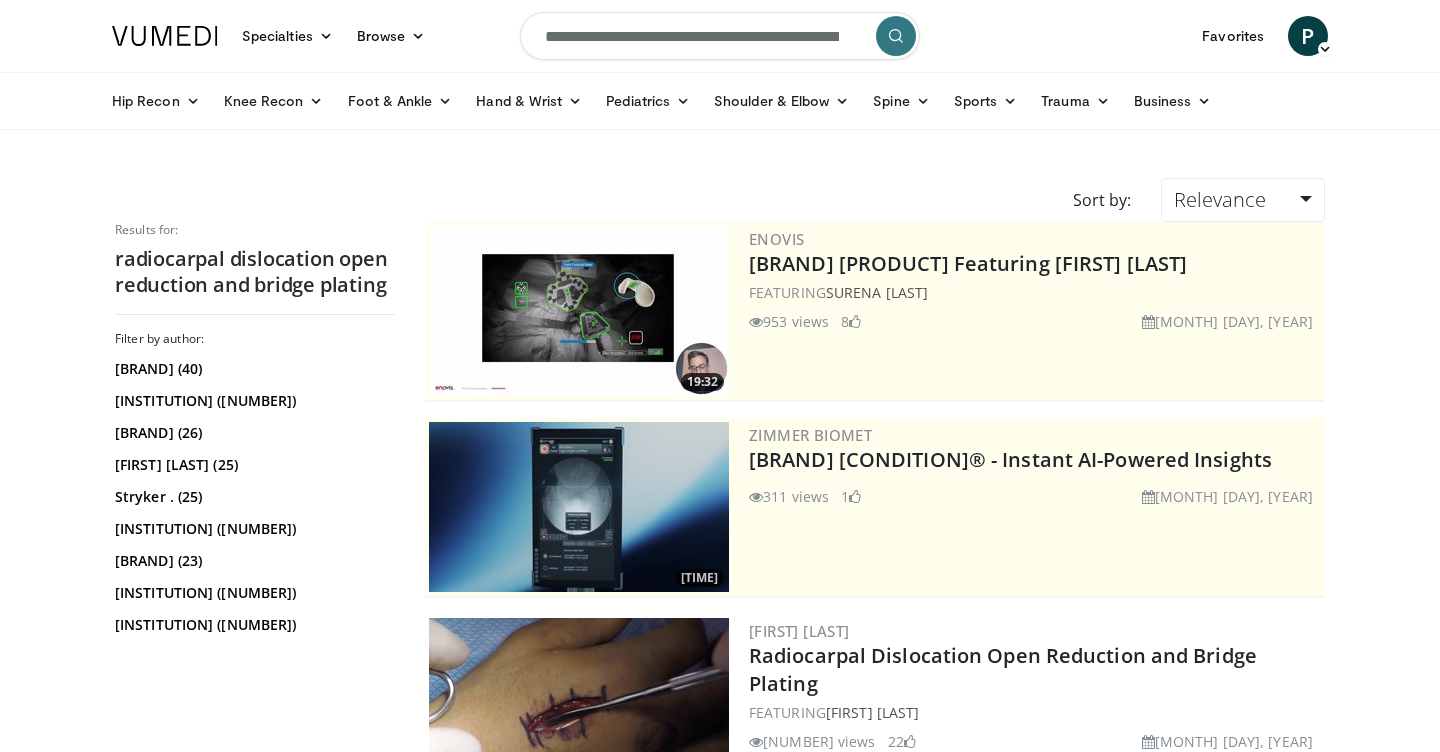 scroll, scrollTop: 0, scrollLeft: 0, axis: both 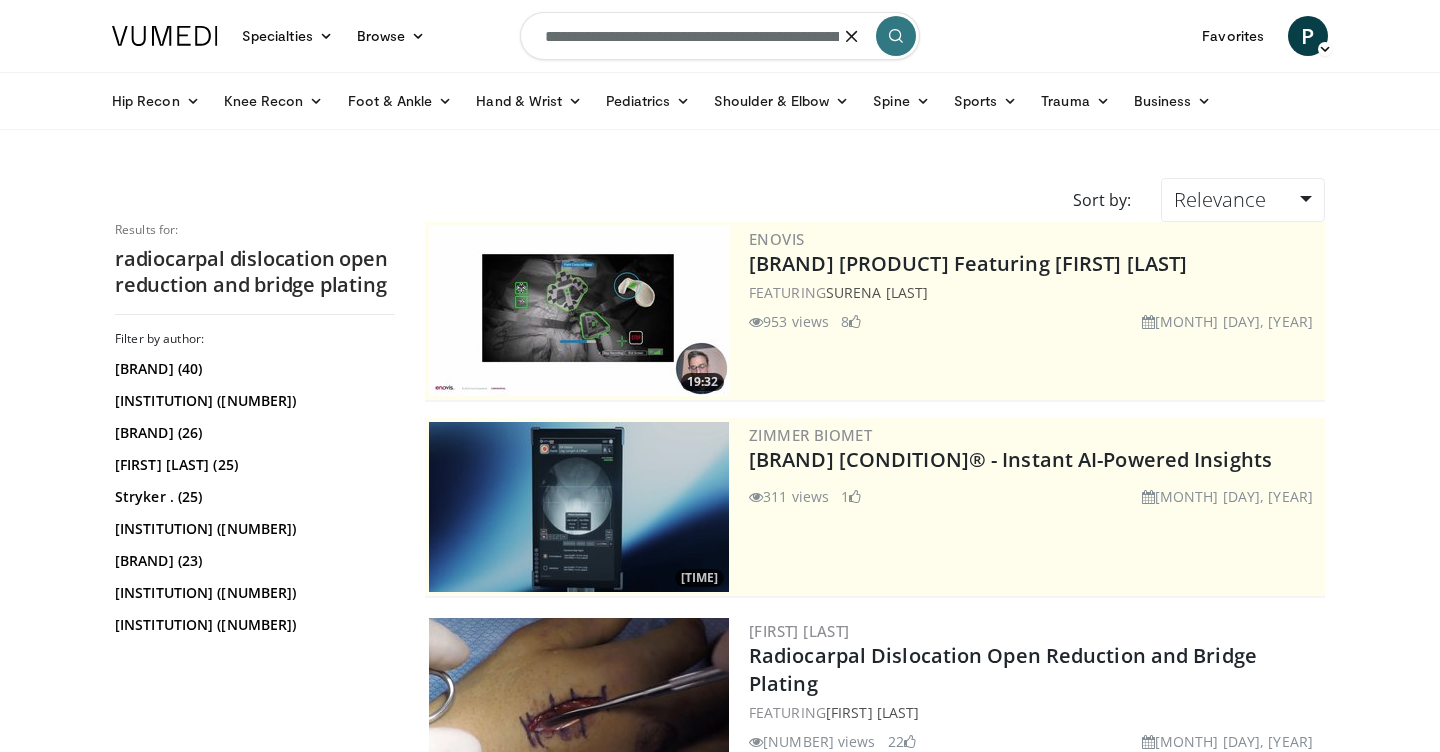 drag, startPoint x: 560, startPoint y: 38, endPoint x: 840, endPoint y: 51, distance: 280.30164 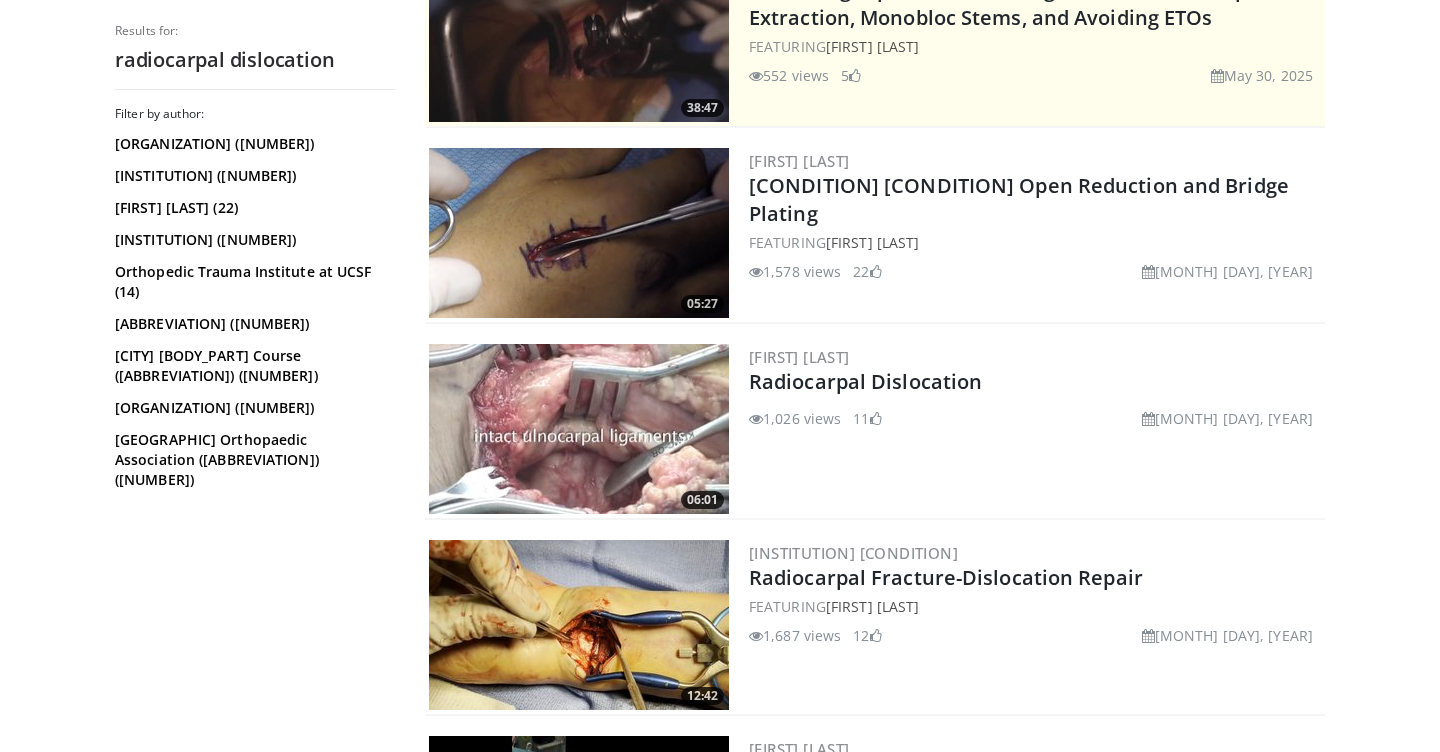 scroll, scrollTop: 587, scrollLeft: 0, axis: vertical 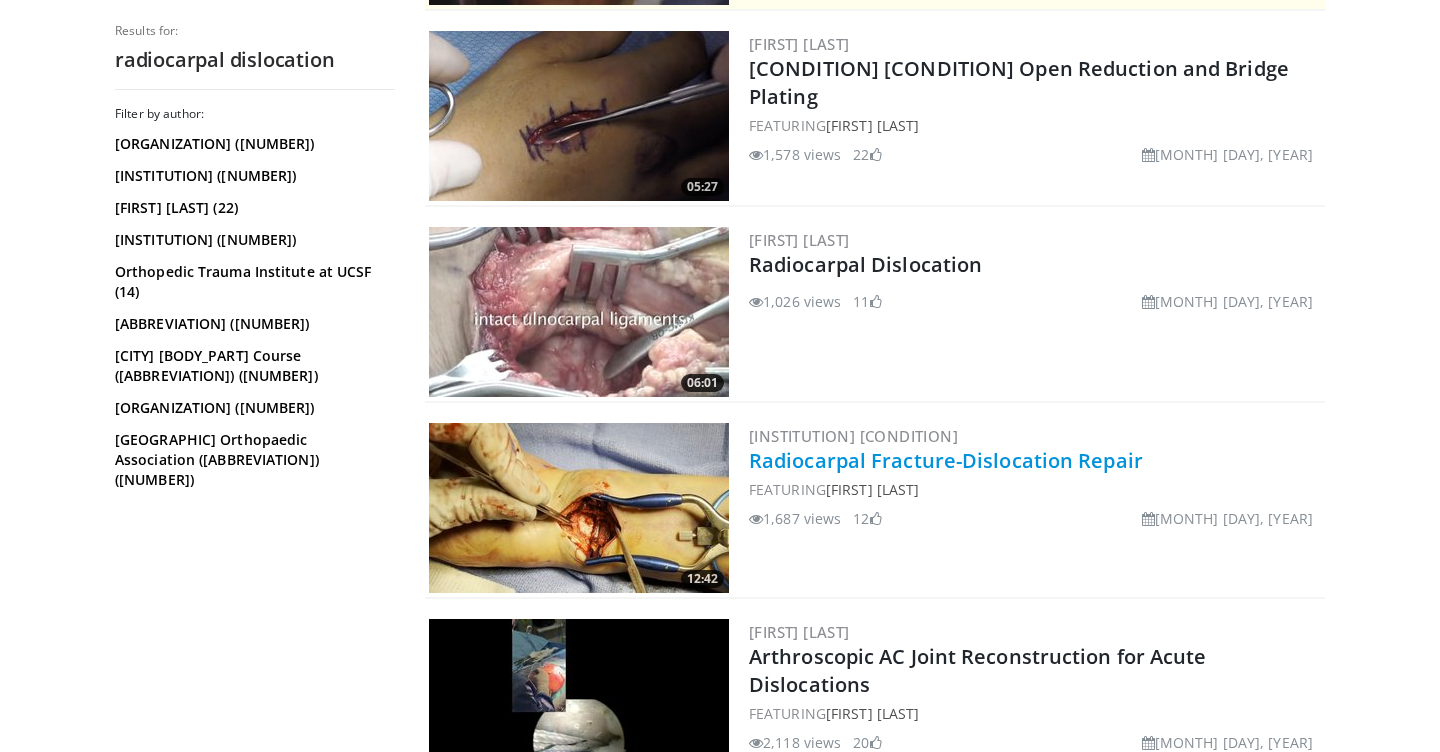 click on "[INJURY] Repair" at bounding box center (825, 460) 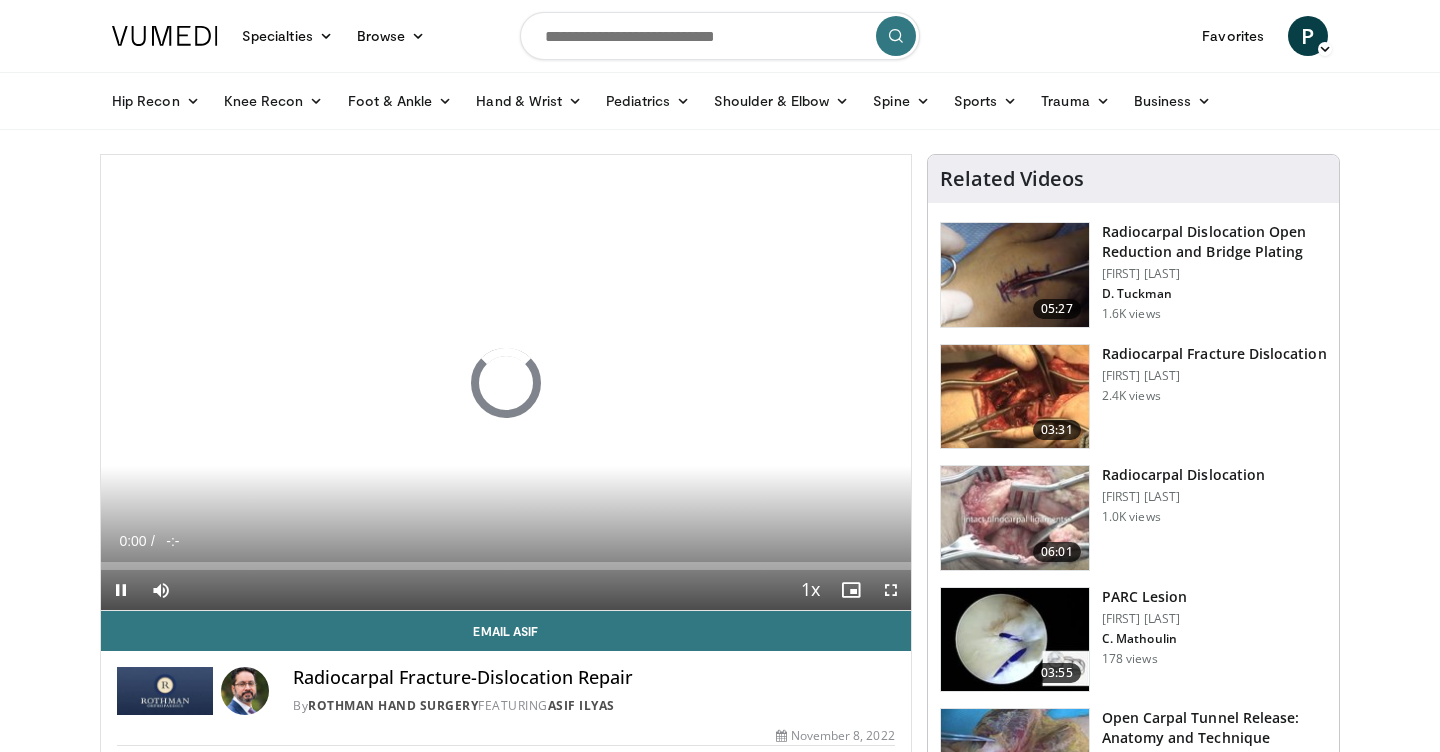 scroll, scrollTop: 0, scrollLeft: 0, axis: both 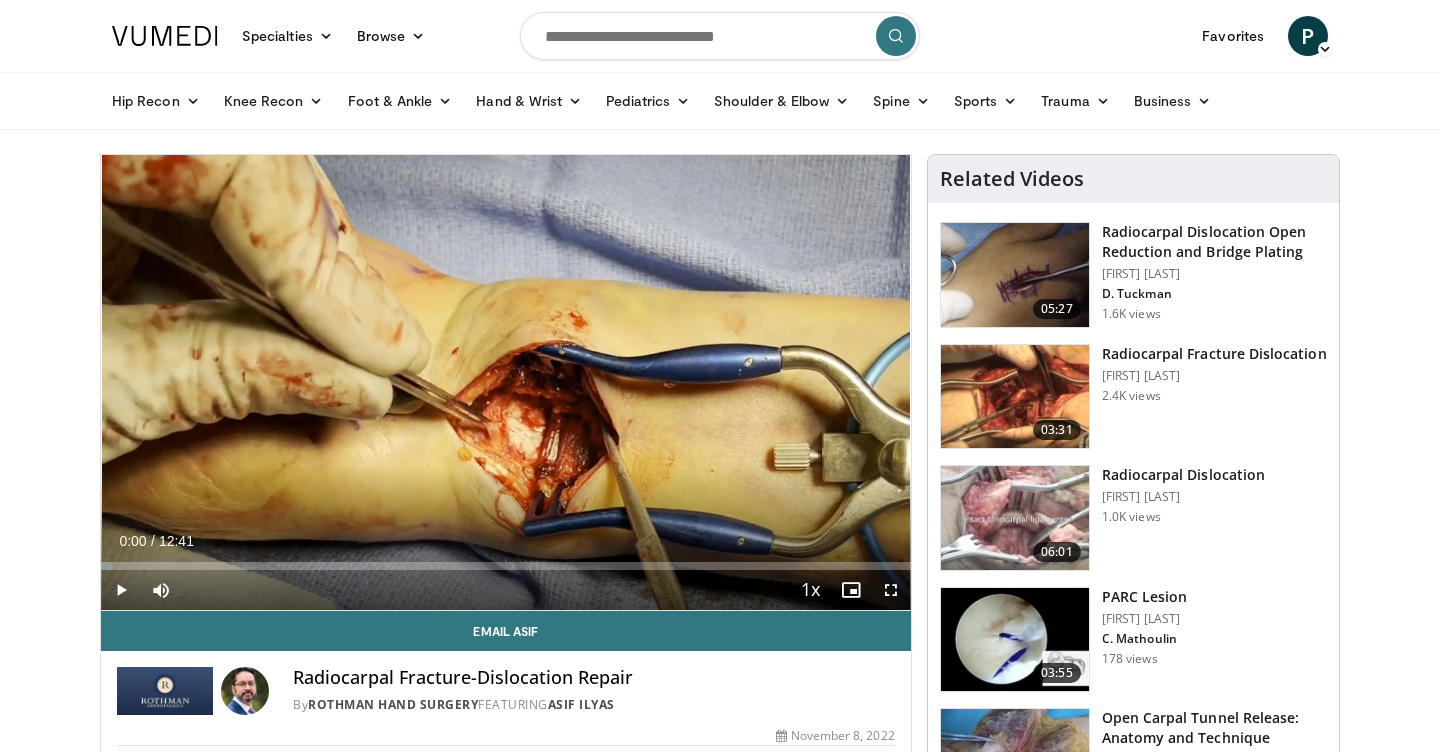 click at bounding box center (121, 590) 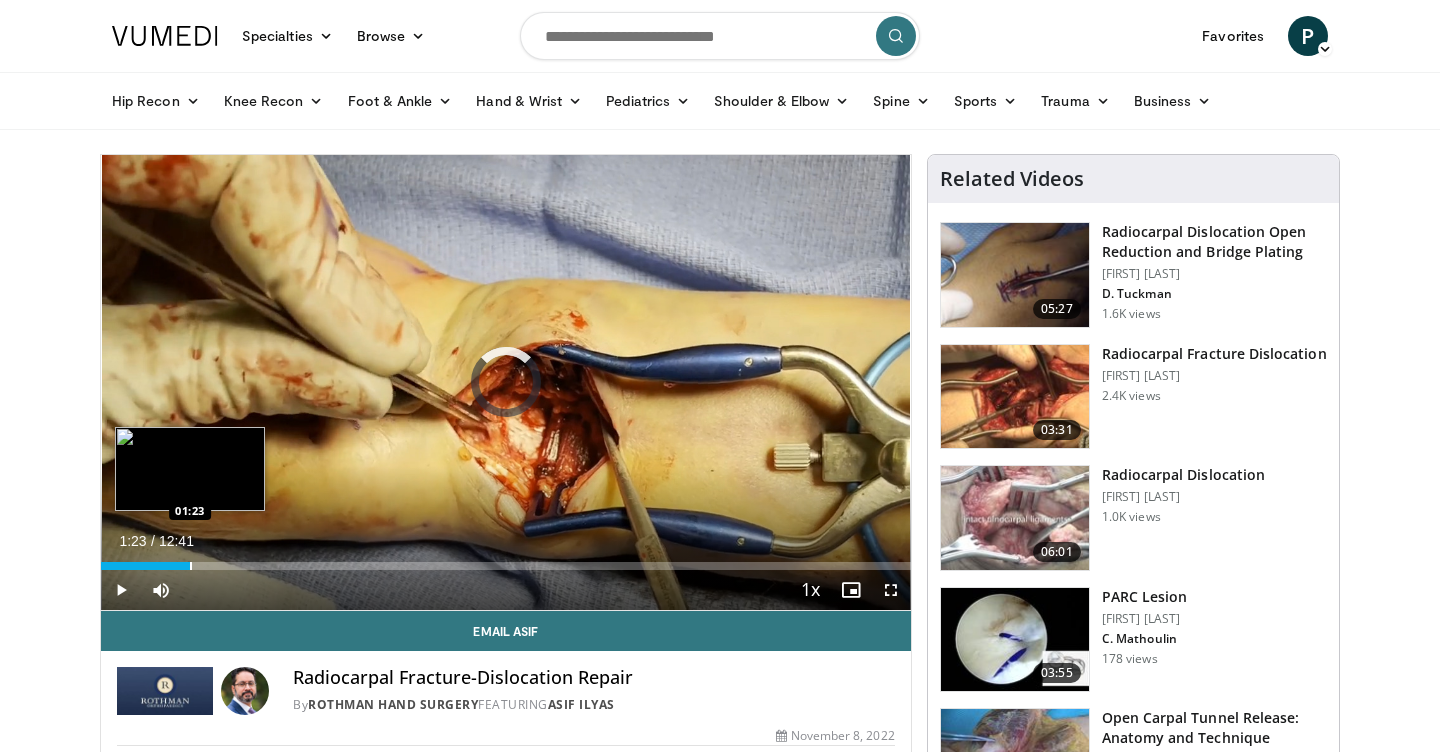 click at bounding box center (191, 566) 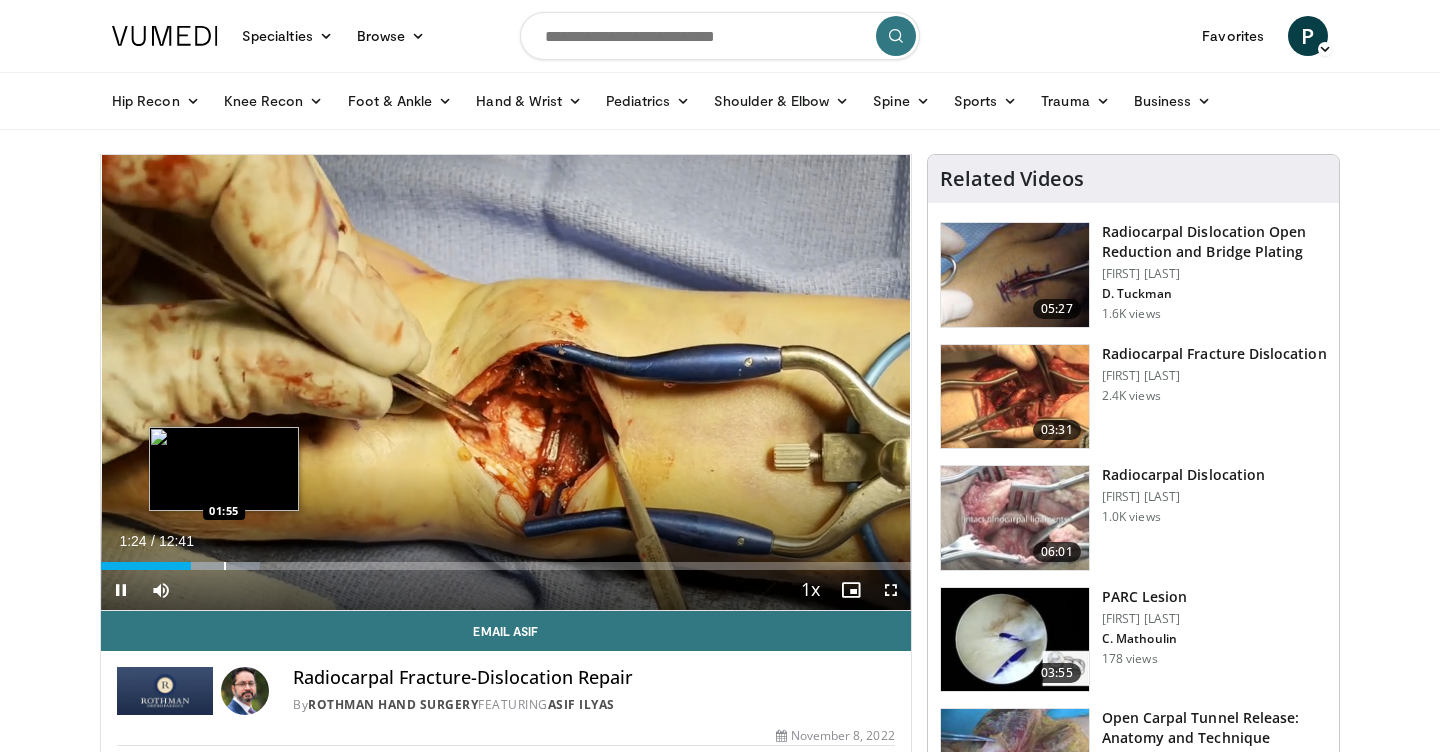 click at bounding box center (225, 566) 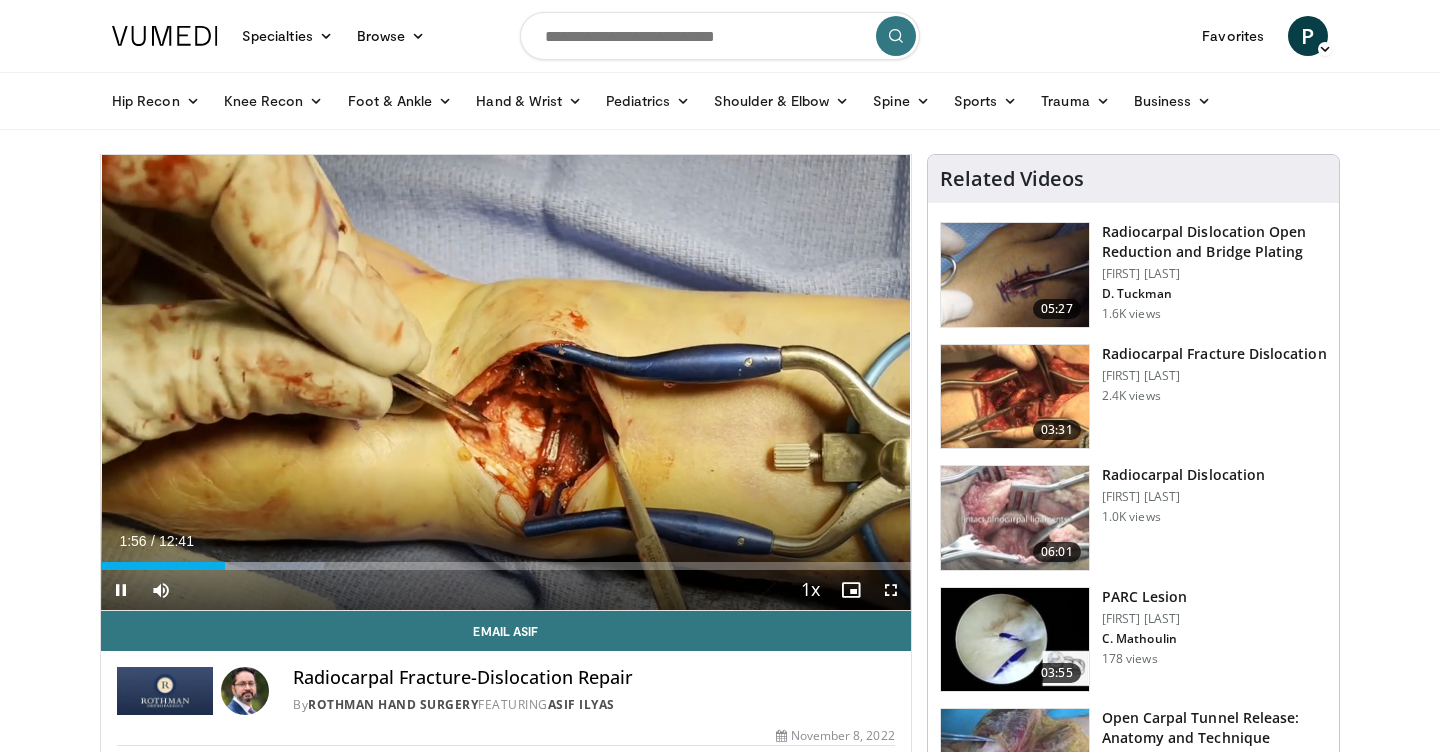 click on "Current Time  1:56 / Duration  12:41 Pause Skip Backward Skip Forward Mute Loaded :  27.57% 01:56 02:28 Stream Type  LIVE Seek to live, currently behind live LIVE   1x Playback Rate 0.5x 0.75x 1x , selected 1.25x 1.5x 1.75x 2x Chapters Chapters Descriptions descriptions off , selected Captions captions off , selected Audio Track en (Main) , selected Fullscreen Enable picture-in-picture mode" at bounding box center [506, 590] 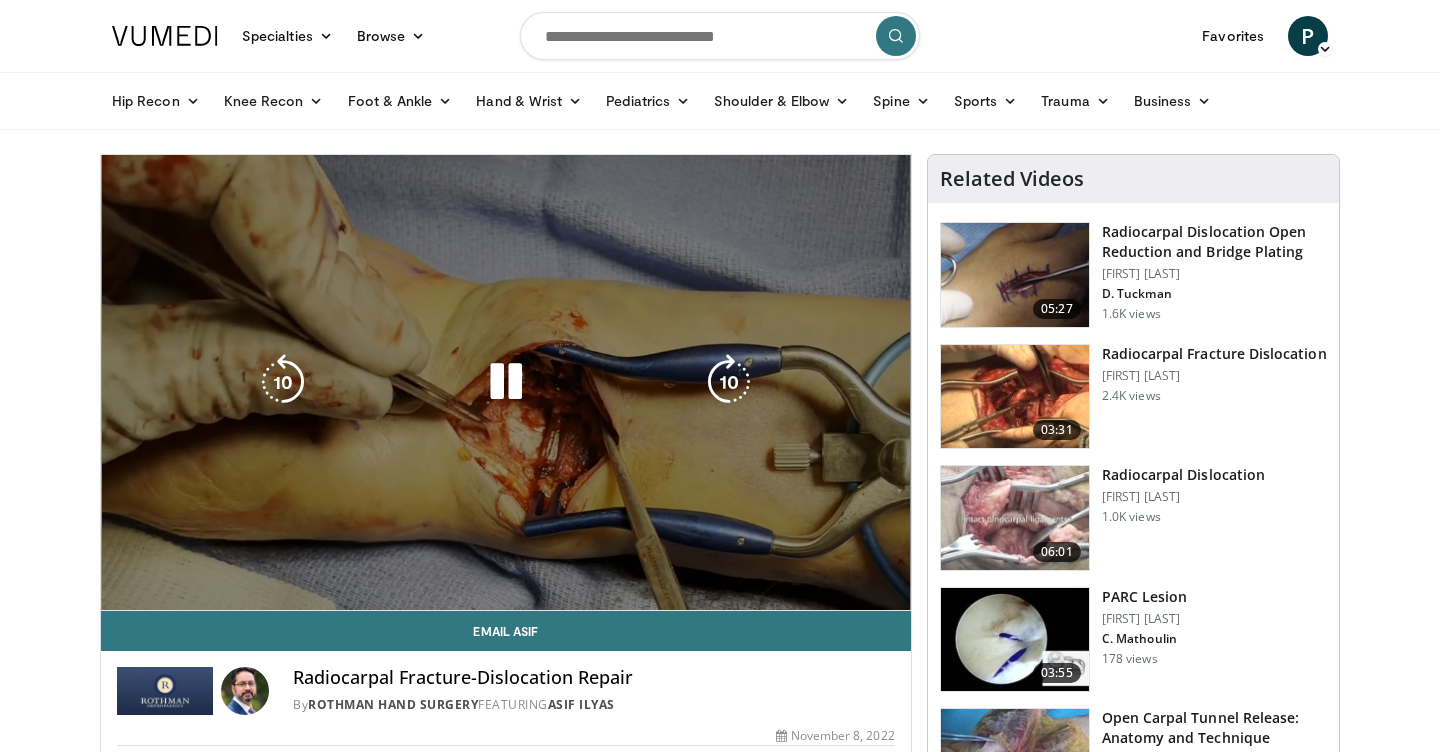 click on "10 seconds
Tap to unmute" at bounding box center [506, 382] 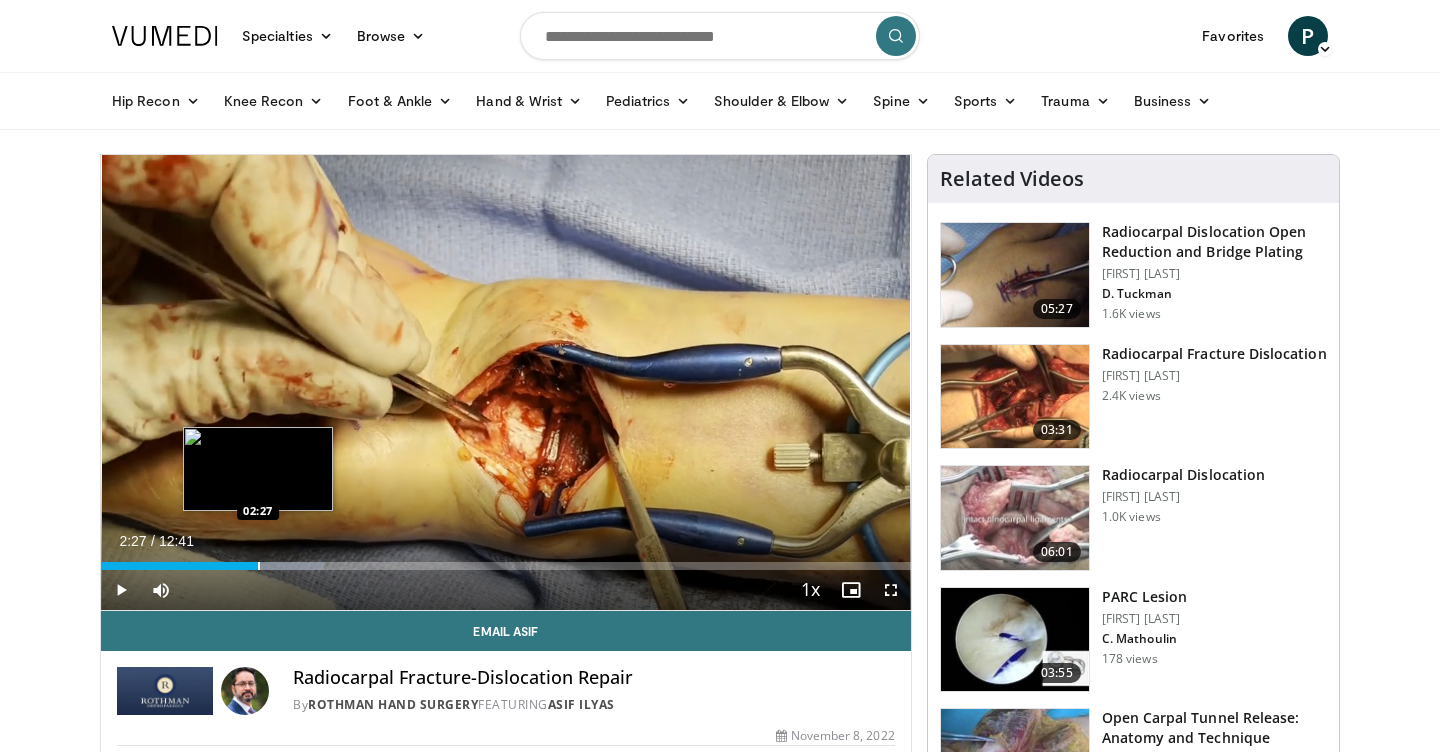 click at bounding box center [259, 566] 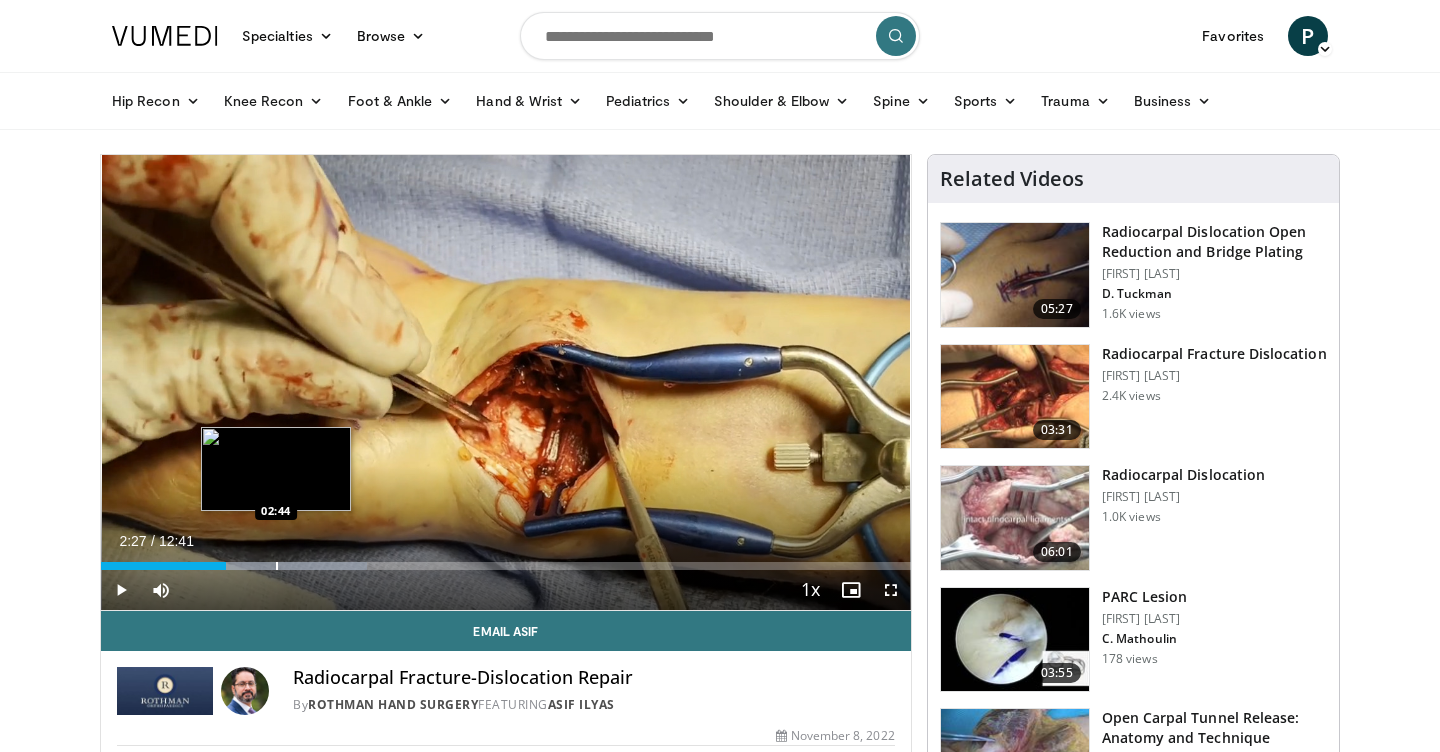 click at bounding box center (277, 566) 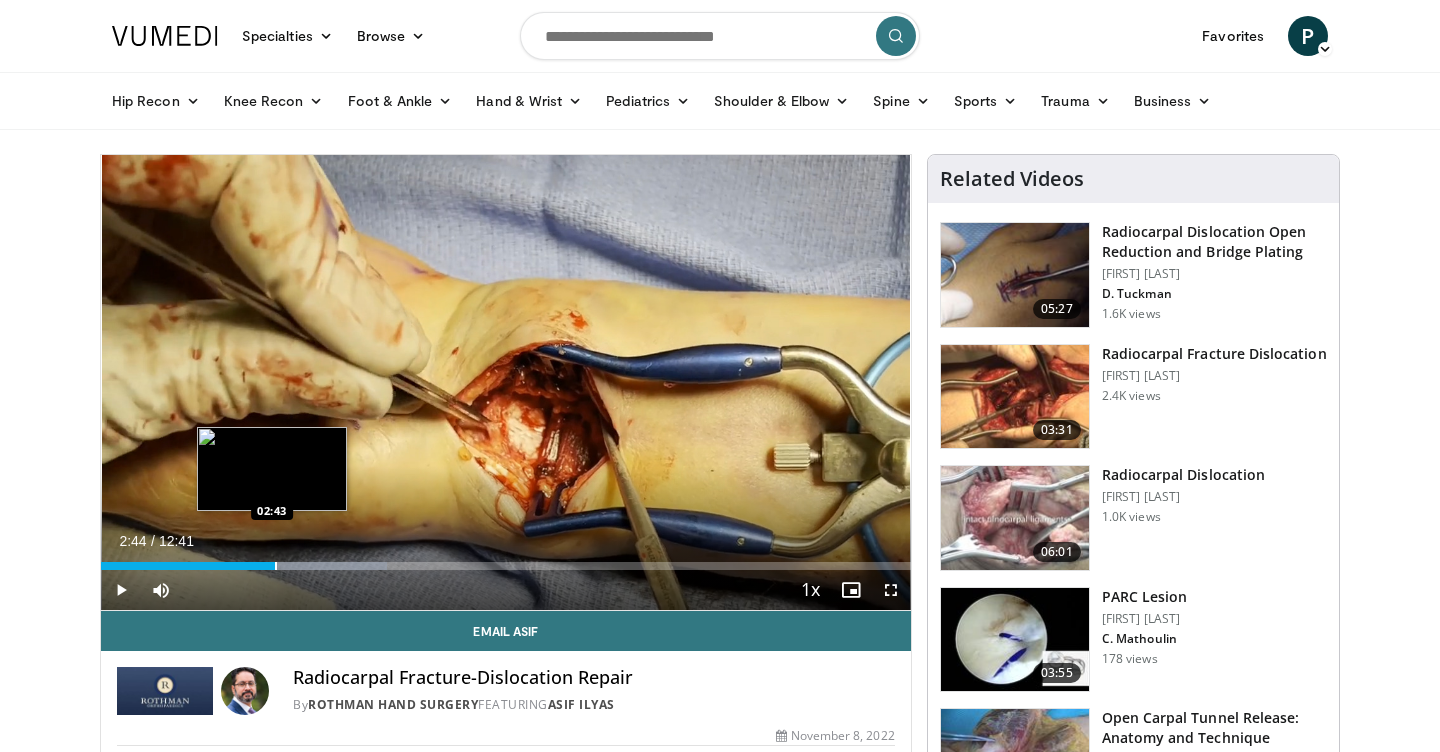 click at bounding box center [276, 566] 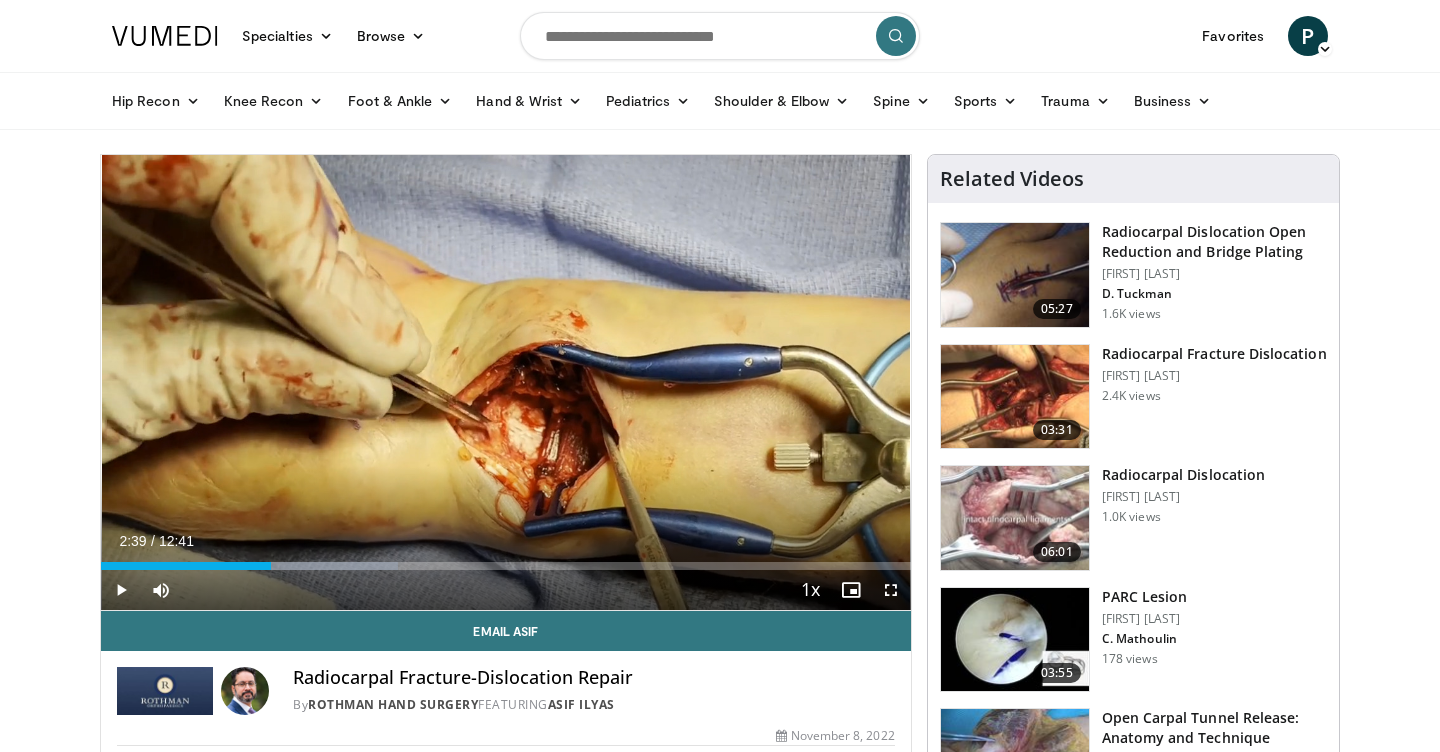 click at bounding box center [121, 590] 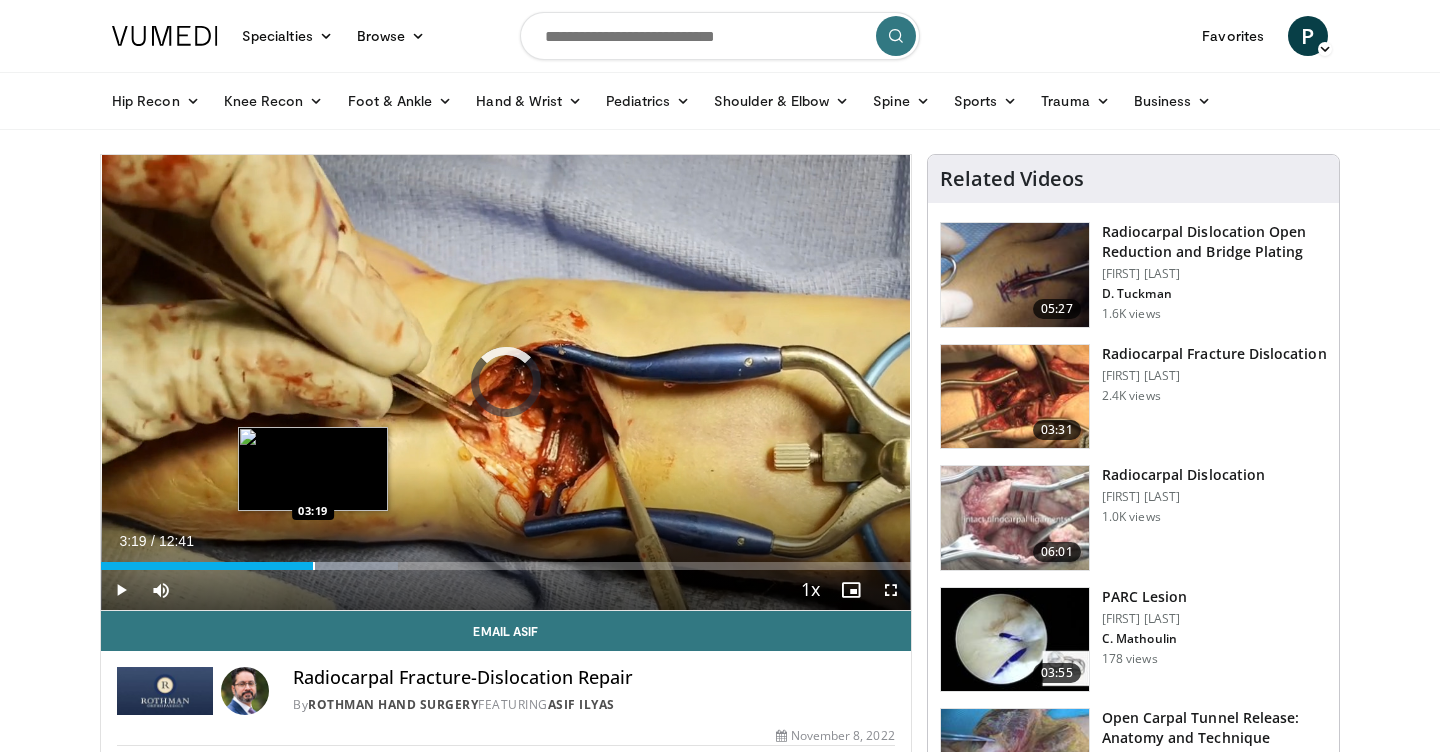 click on "Loaded :  36.68% 03:19 03:19" at bounding box center (506, 560) 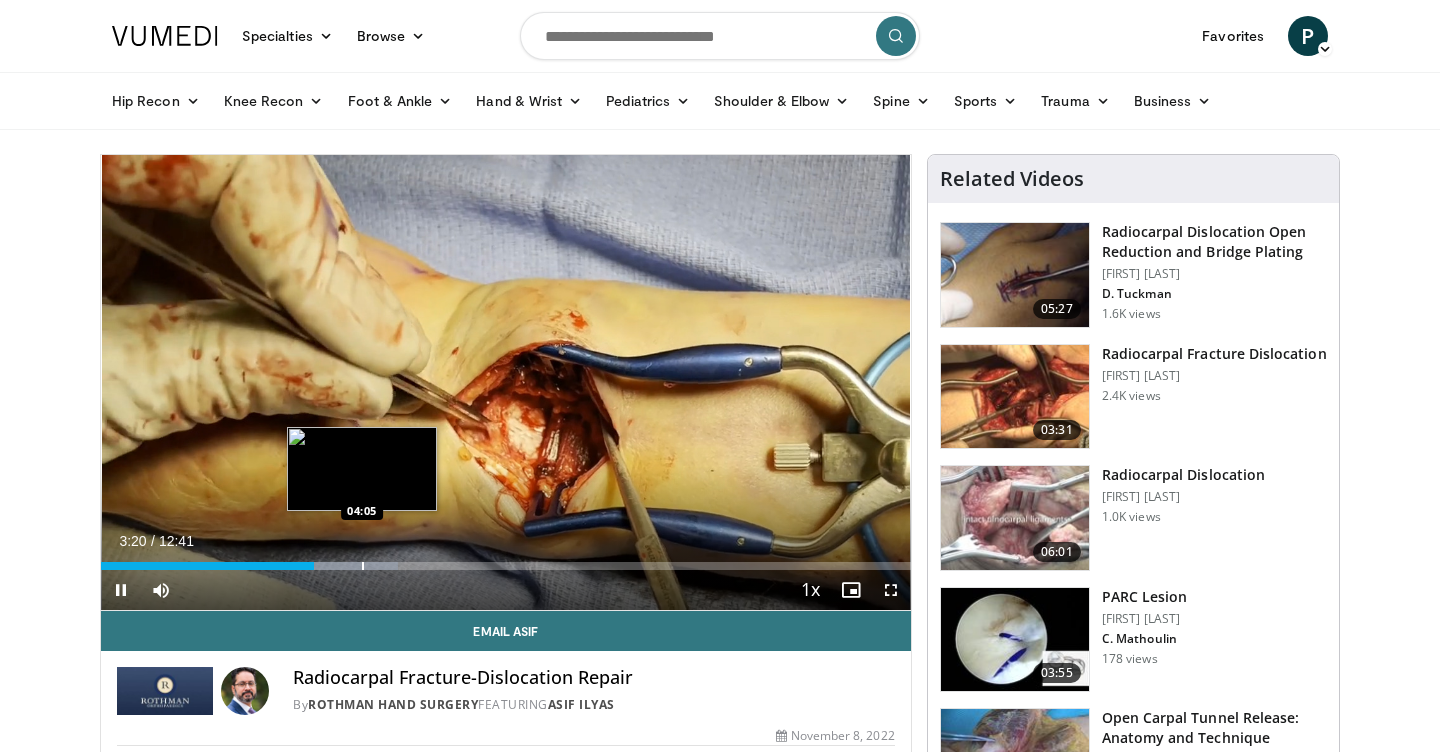click at bounding box center [363, 566] 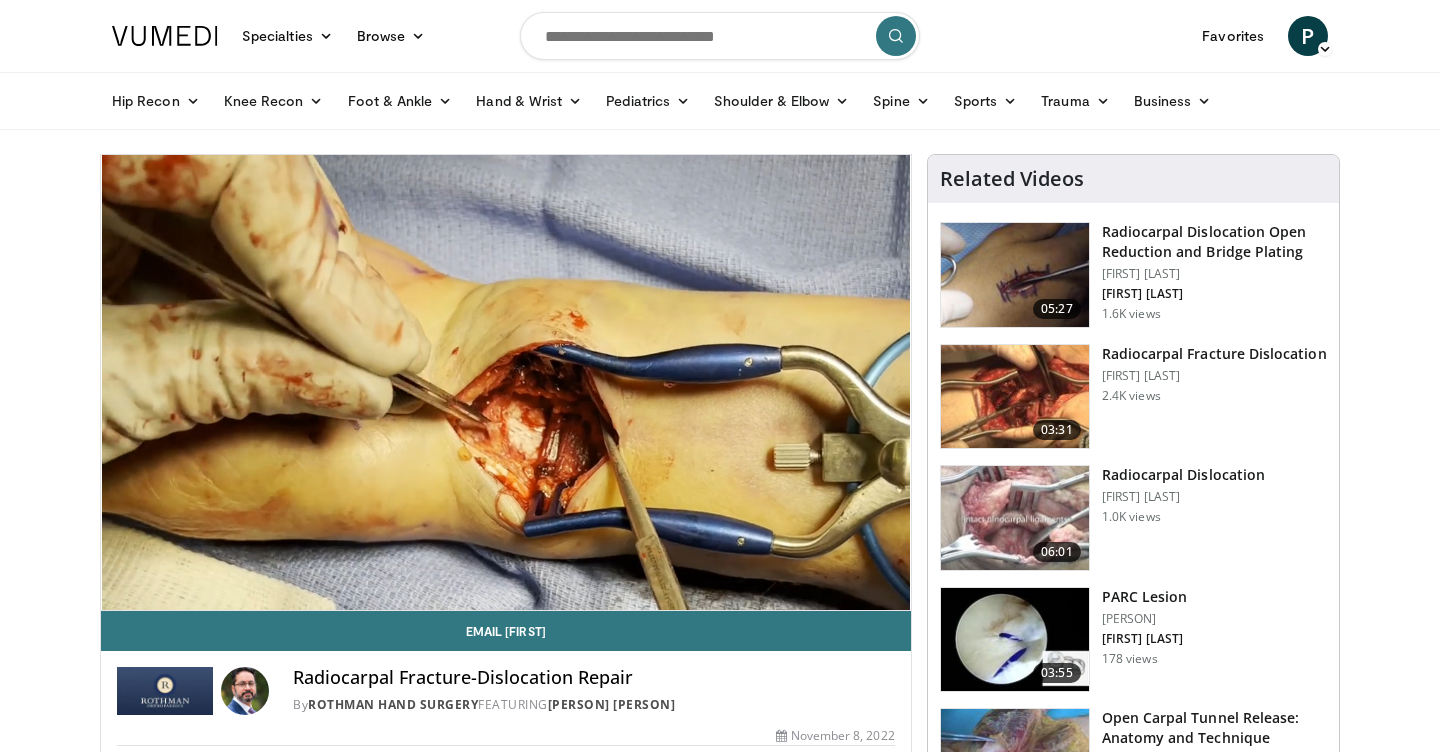 click on "**********" at bounding box center [506, 383] 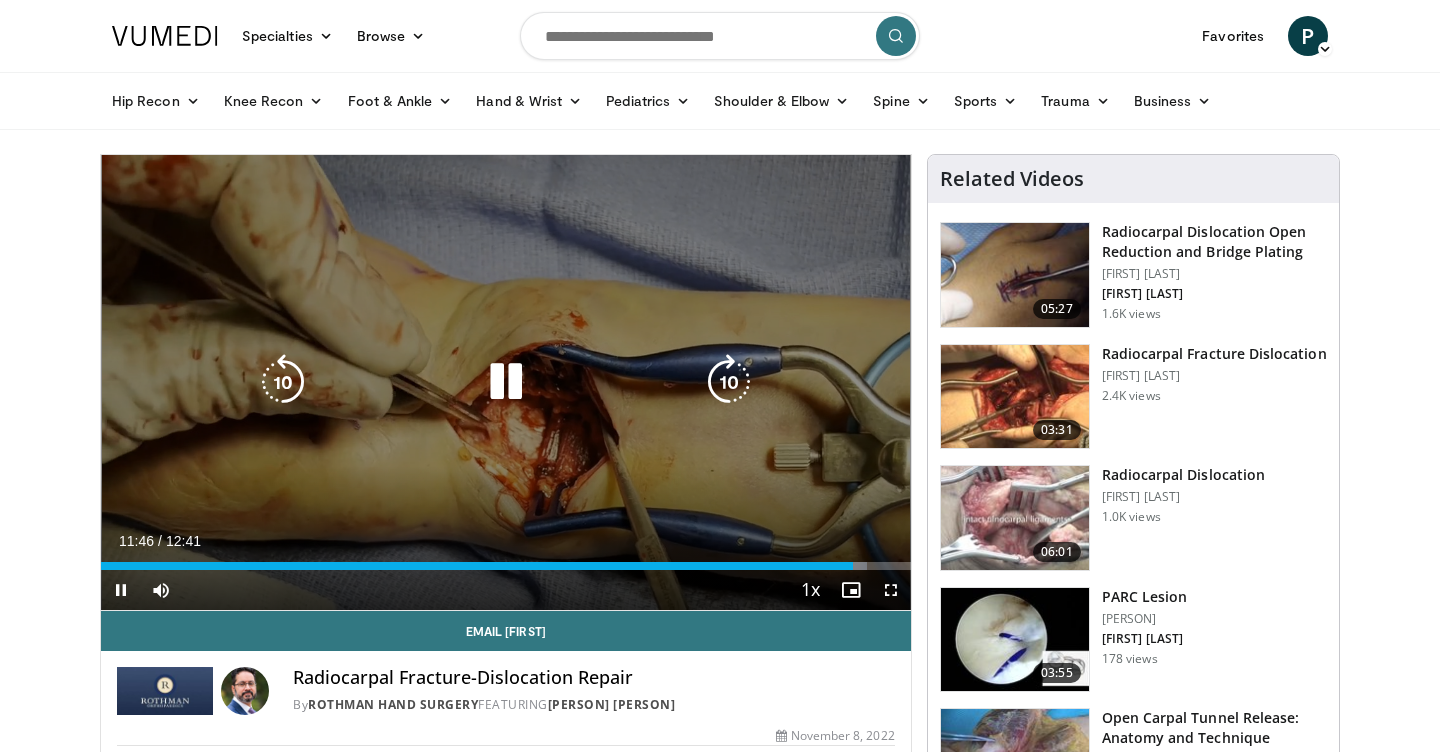 click at bounding box center [506, 382] 